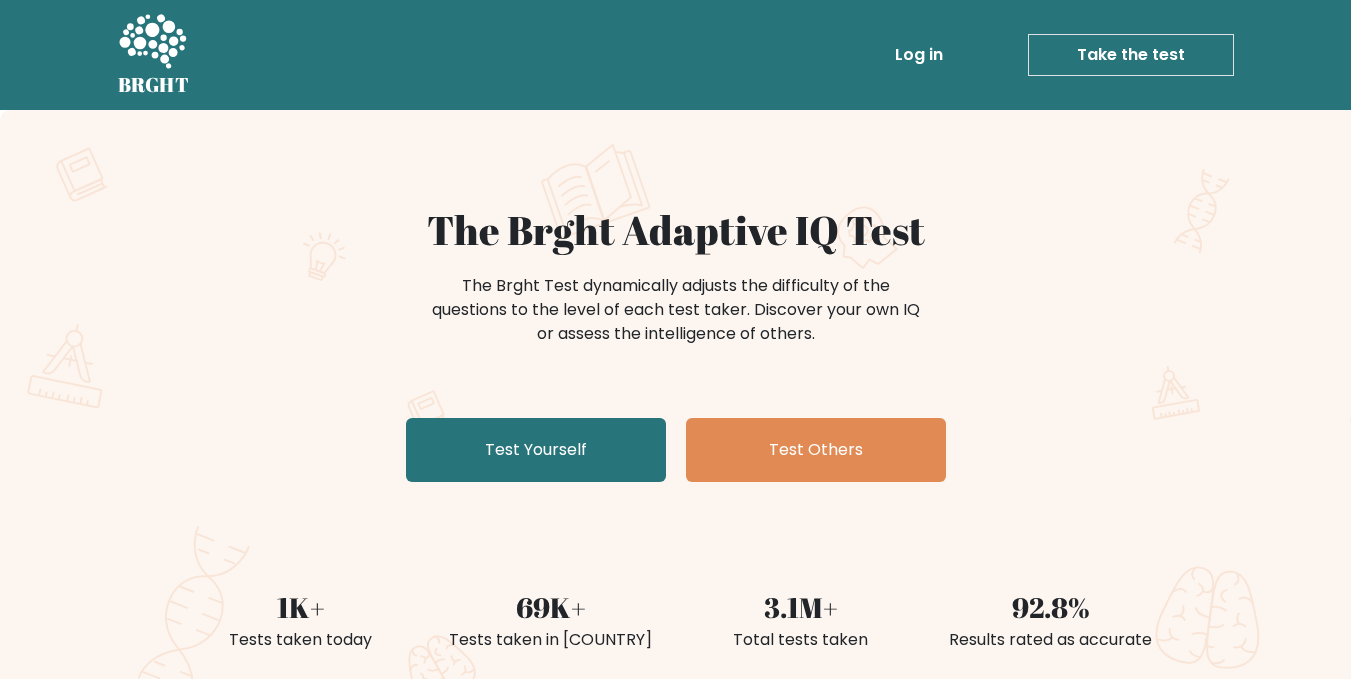 scroll, scrollTop: 0, scrollLeft: 0, axis: both 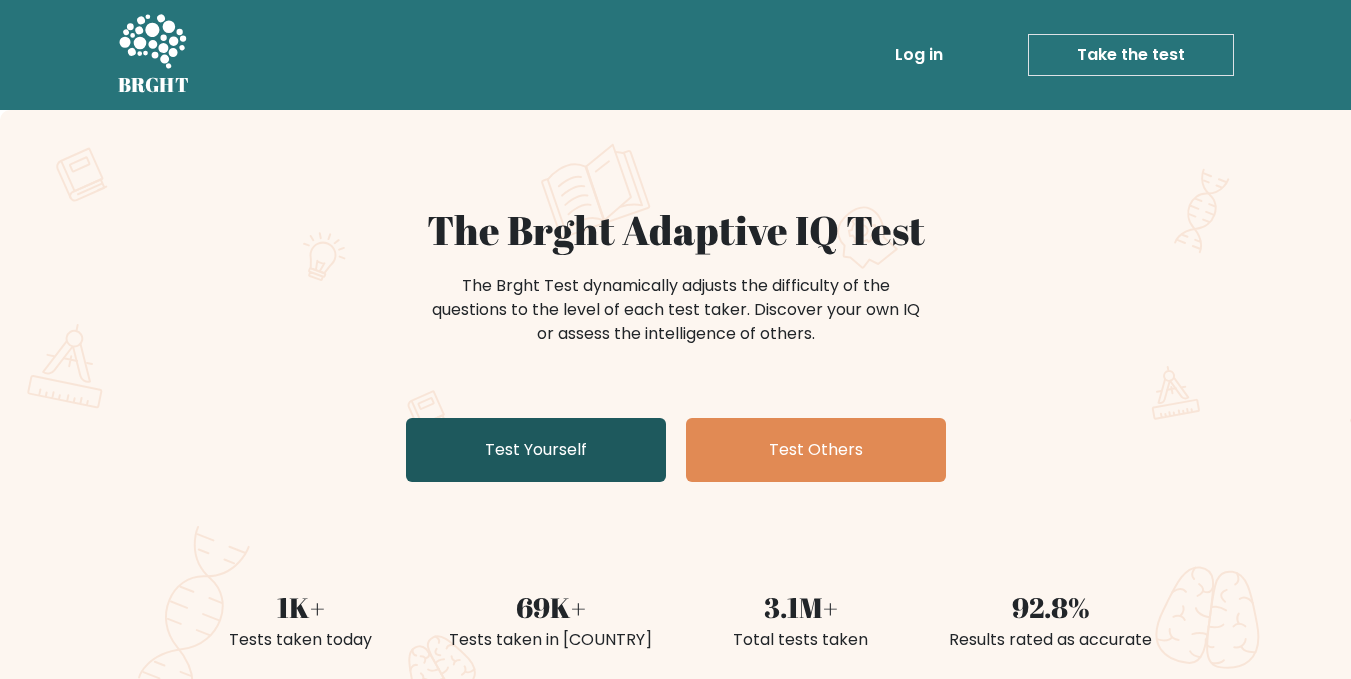 click on "Test Yourself" at bounding box center [536, 450] 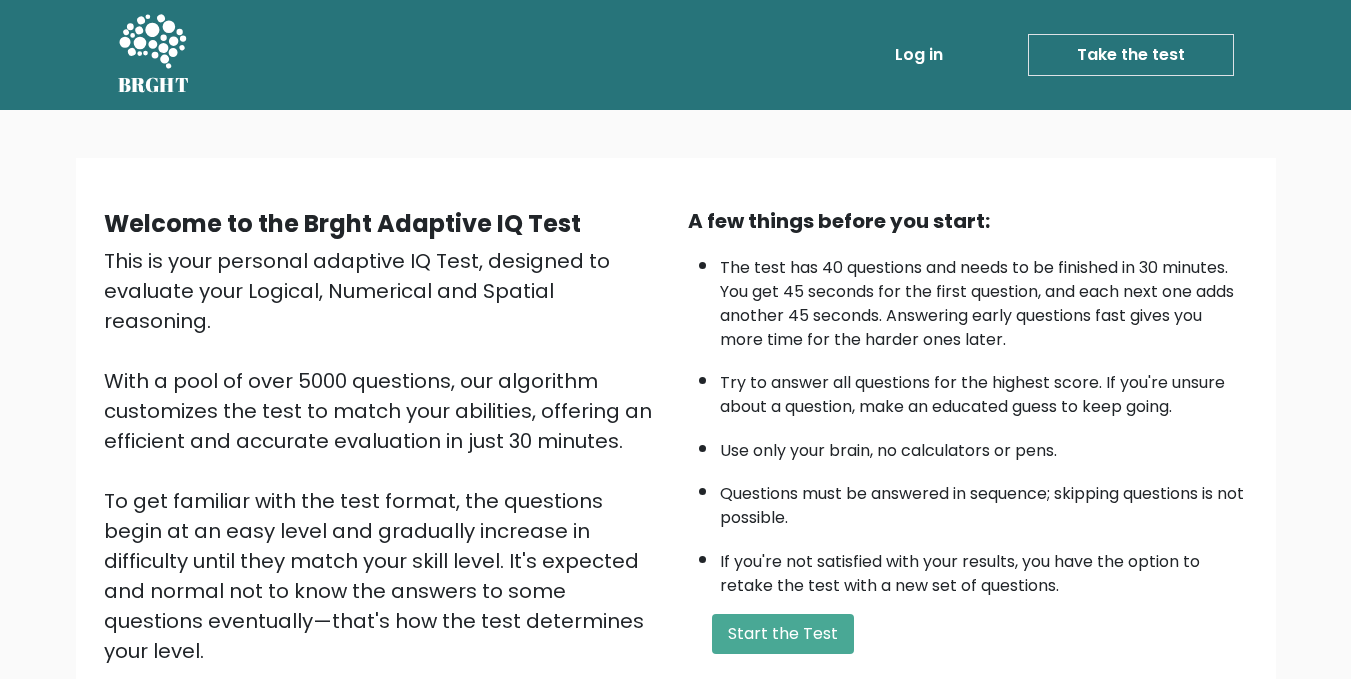 scroll, scrollTop: 0, scrollLeft: 0, axis: both 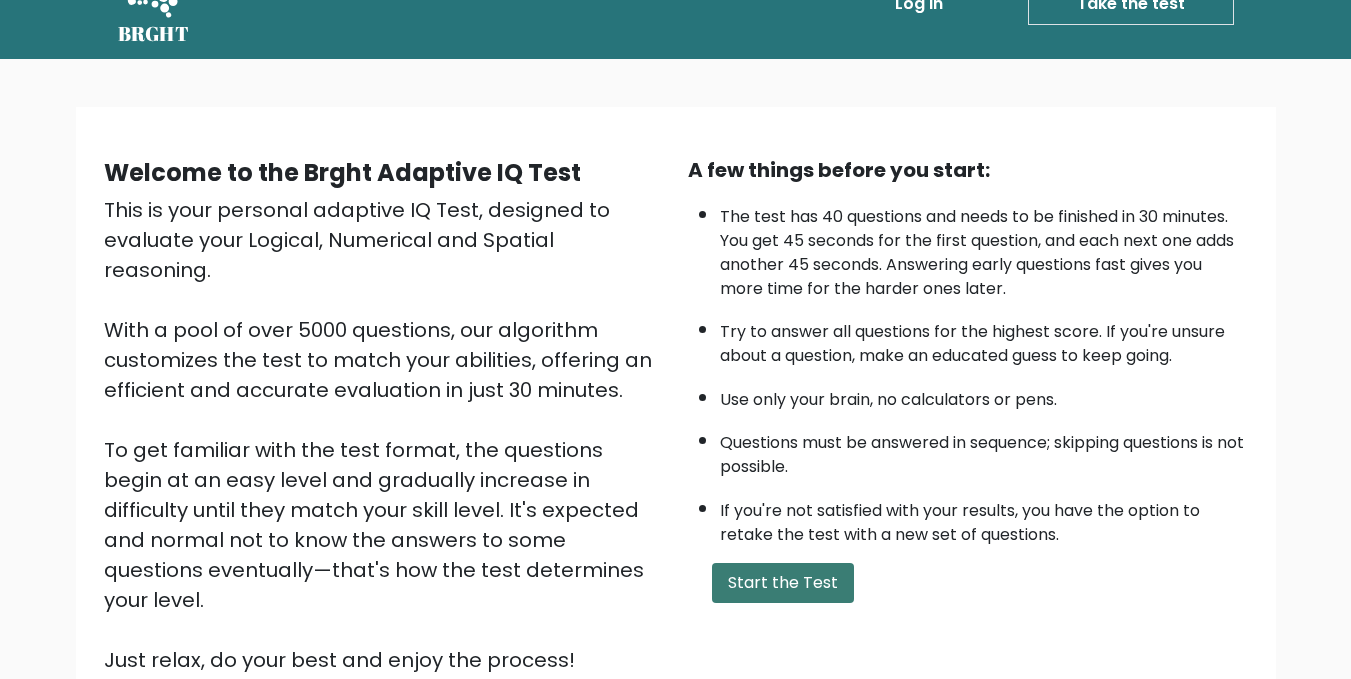 click on "Start the Test" at bounding box center (783, 583) 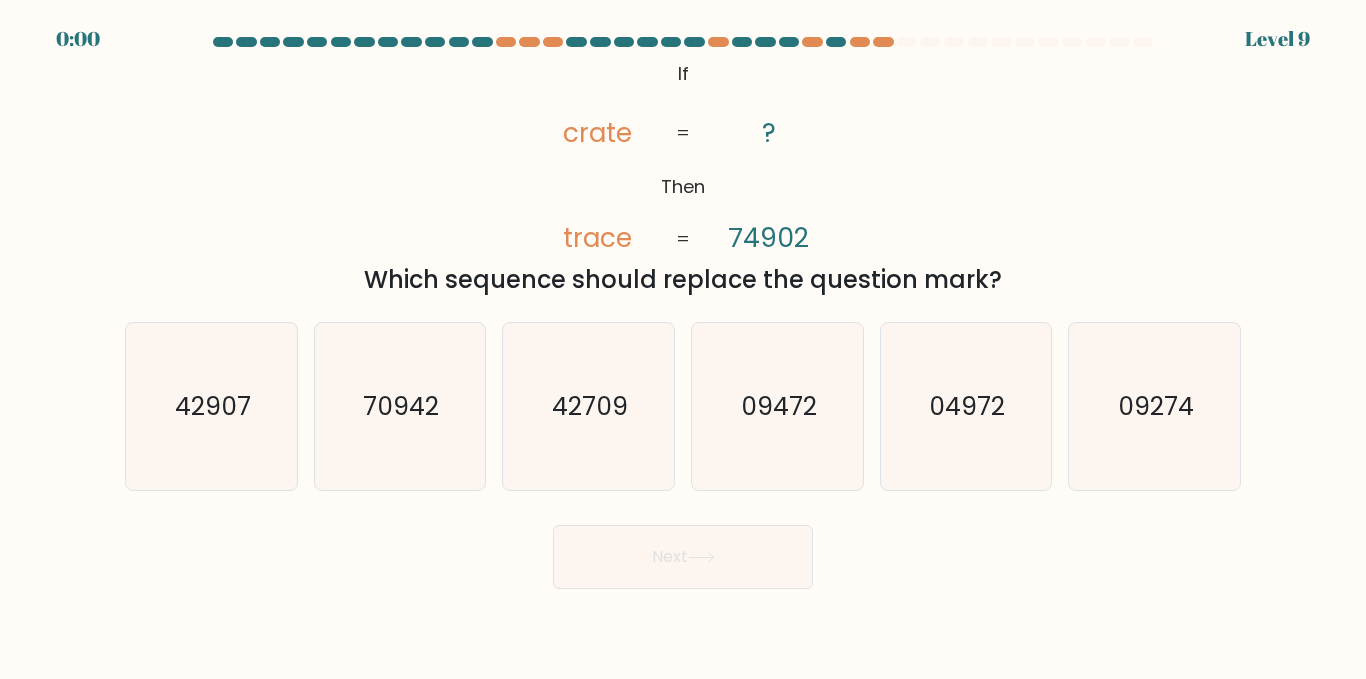 scroll, scrollTop: 0, scrollLeft: 0, axis: both 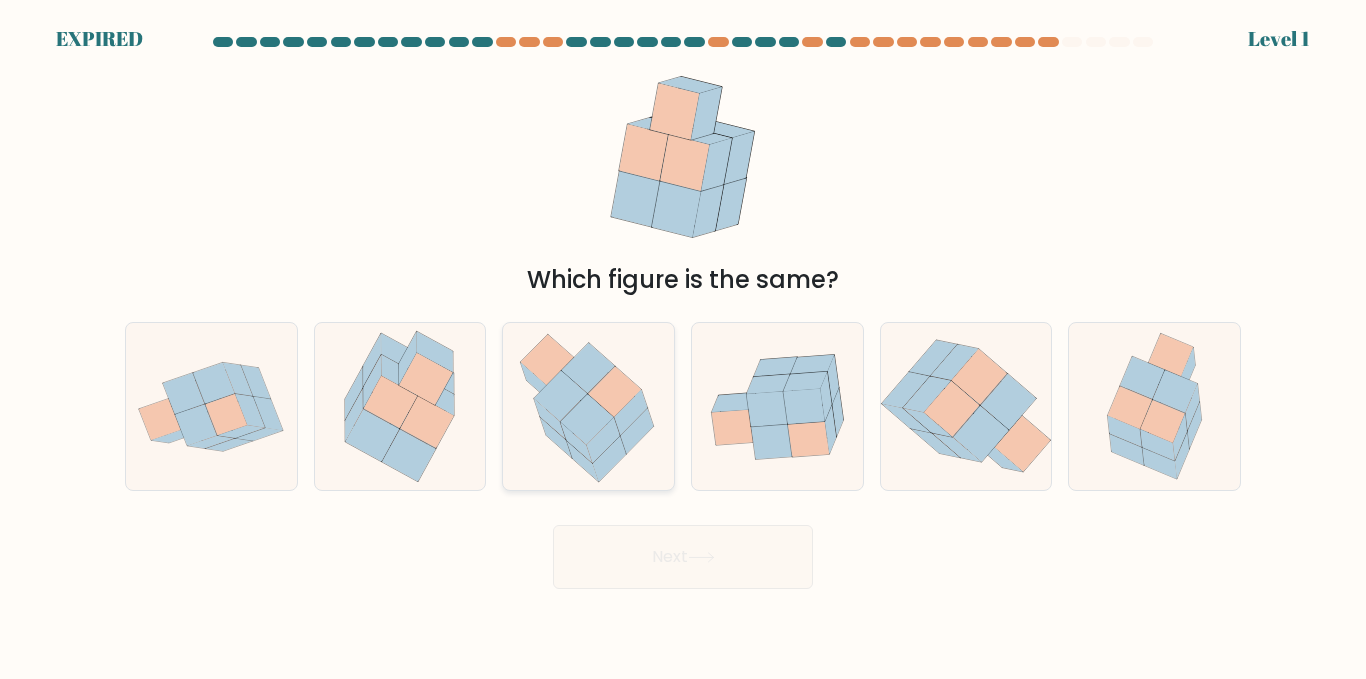 click 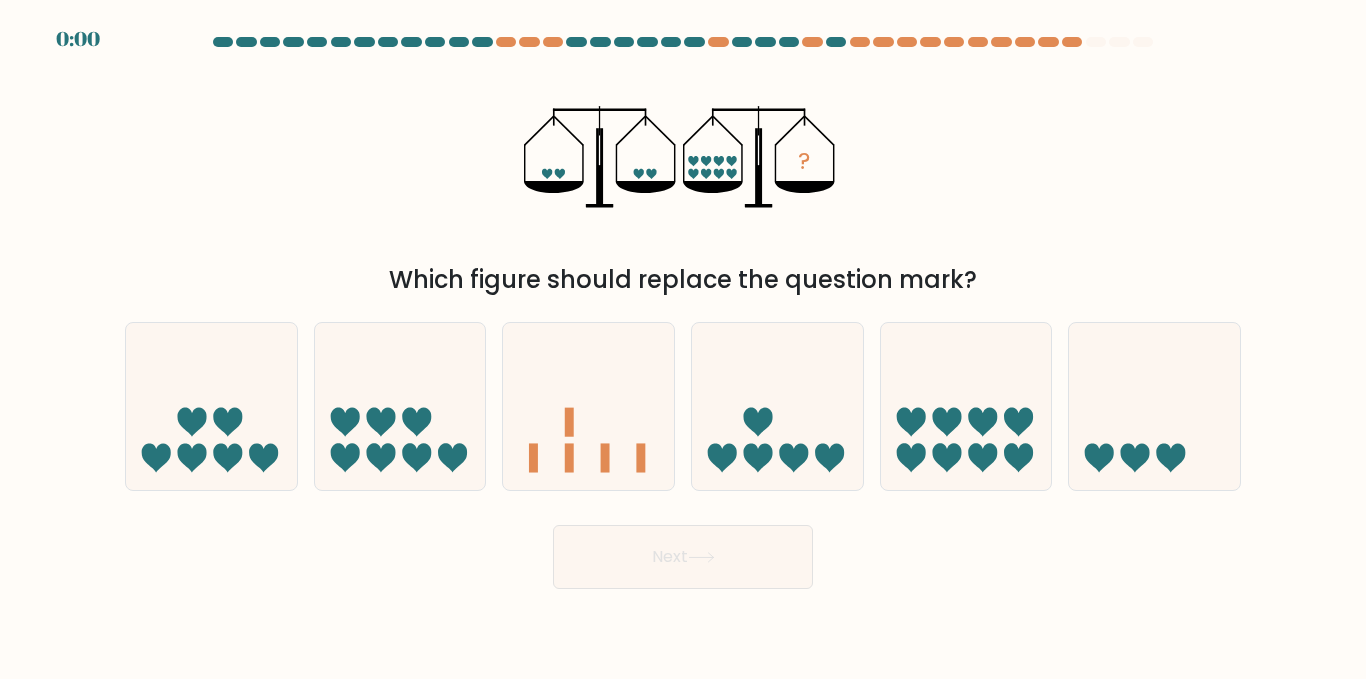 scroll, scrollTop: 0, scrollLeft: 0, axis: both 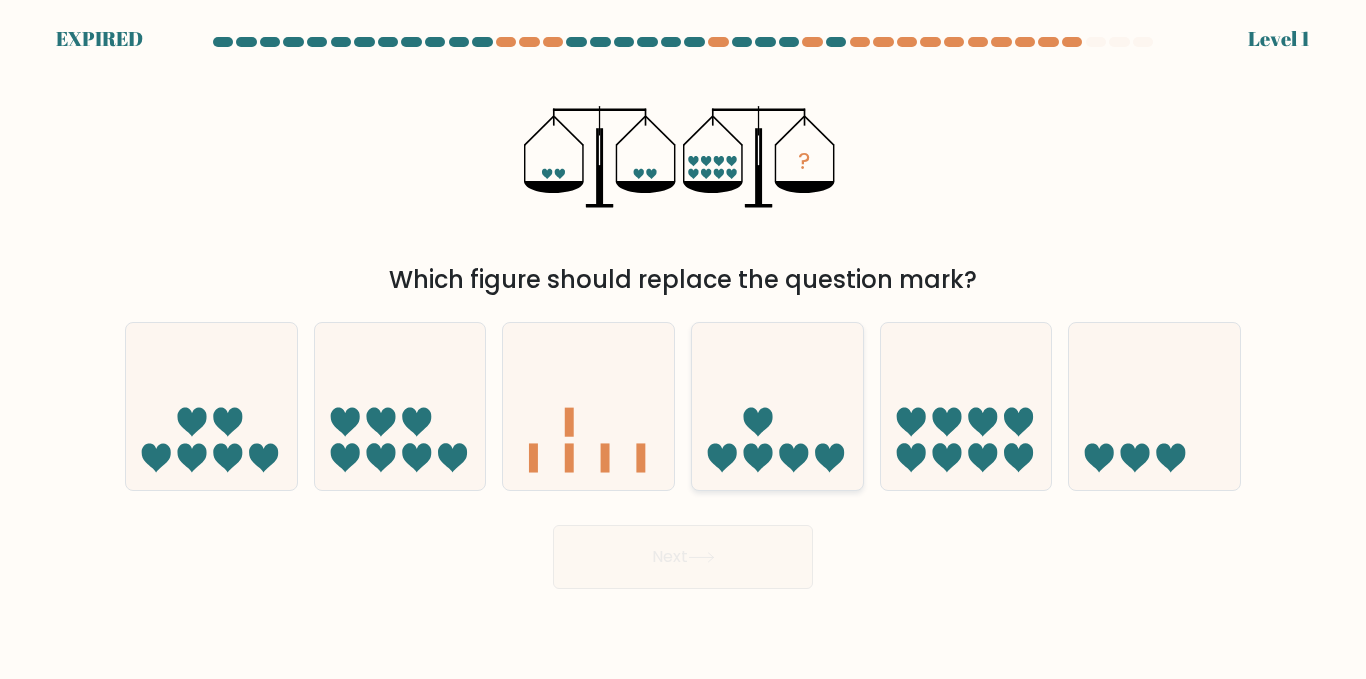 click 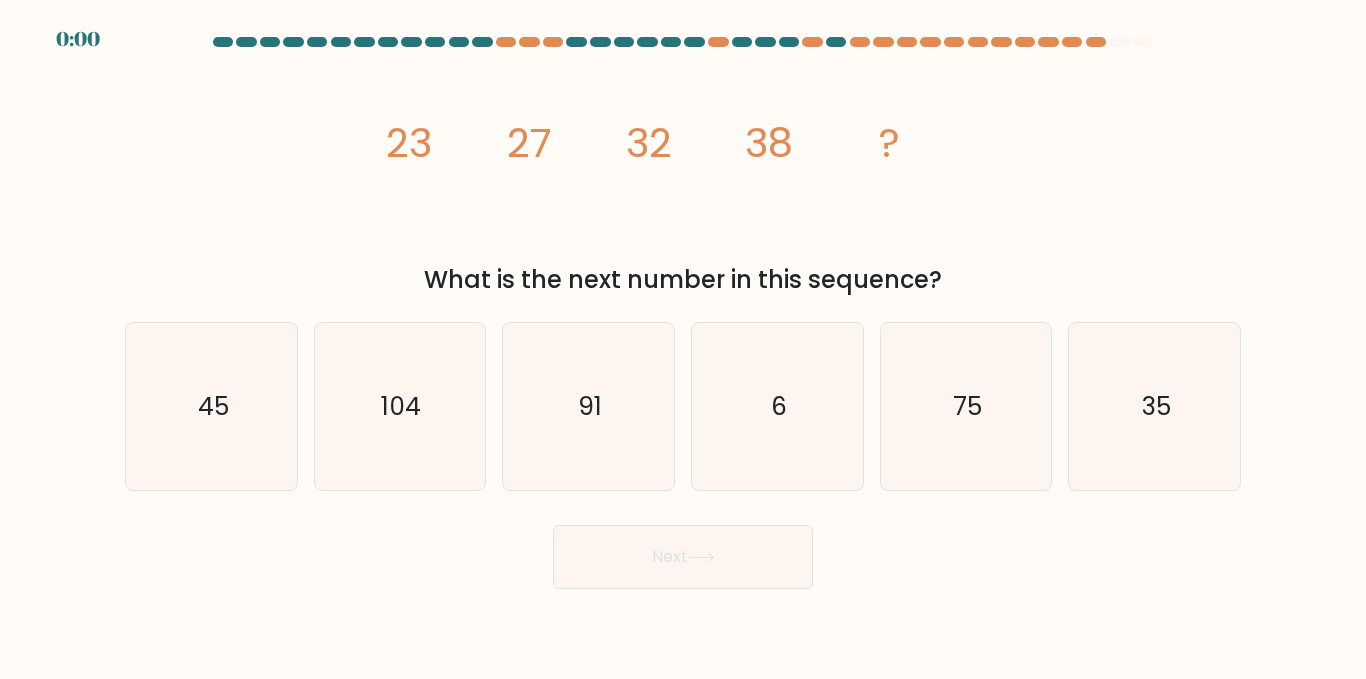 scroll, scrollTop: 0, scrollLeft: 0, axis: both 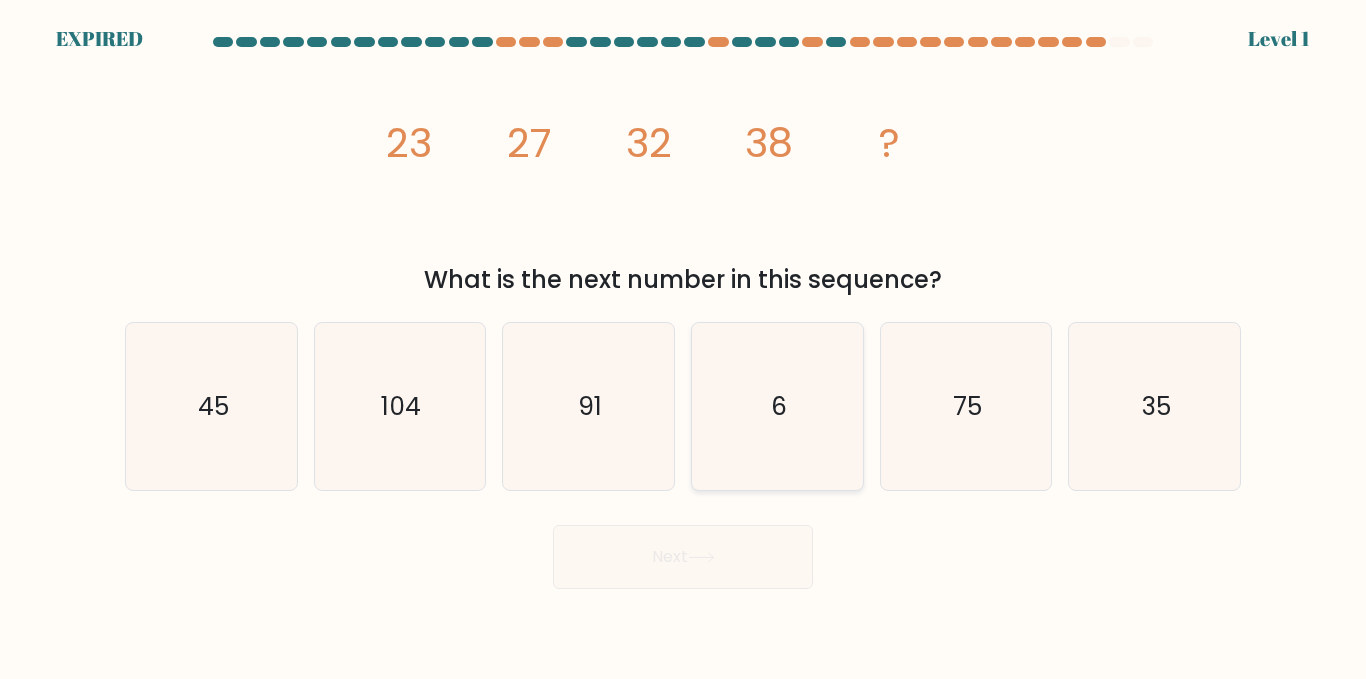 drag, startPoint x: 0, startPoint y: 0, endPoint x: 732, endPoint y: 415, distance: 841.4565 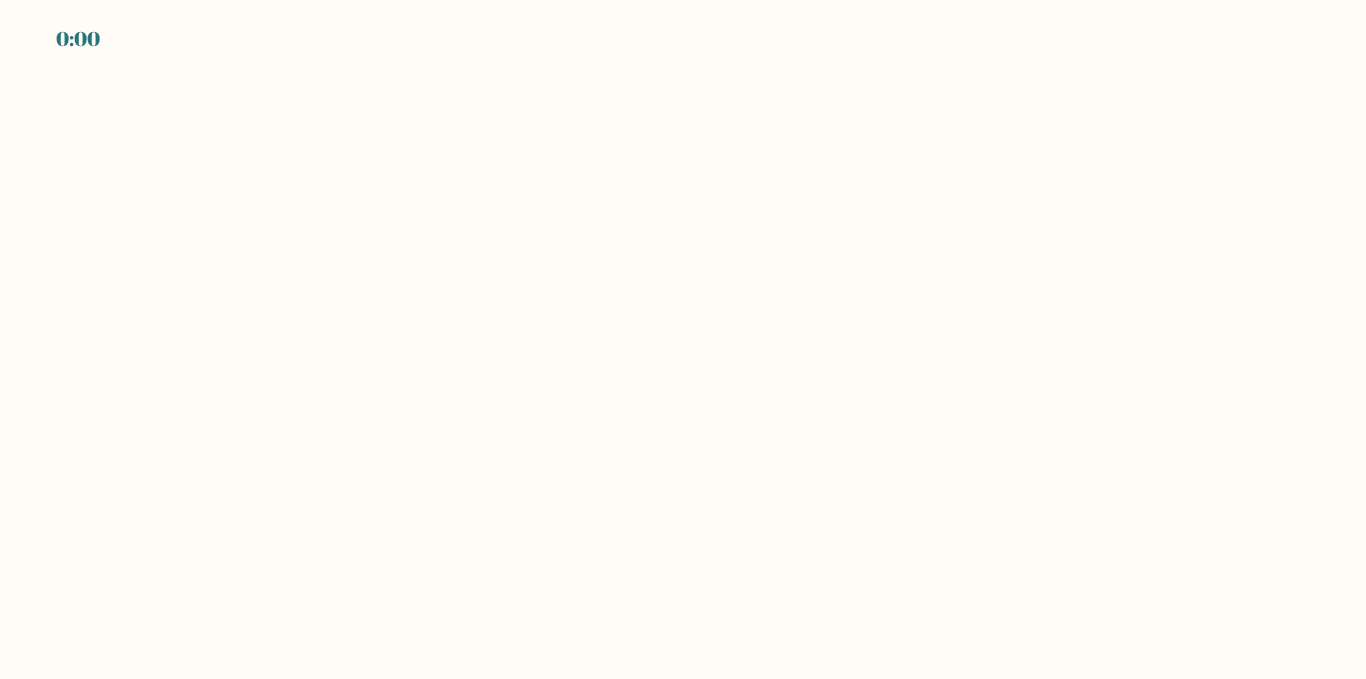 scroll, scrollTop: 0, scrollLeft: 0, axis: both 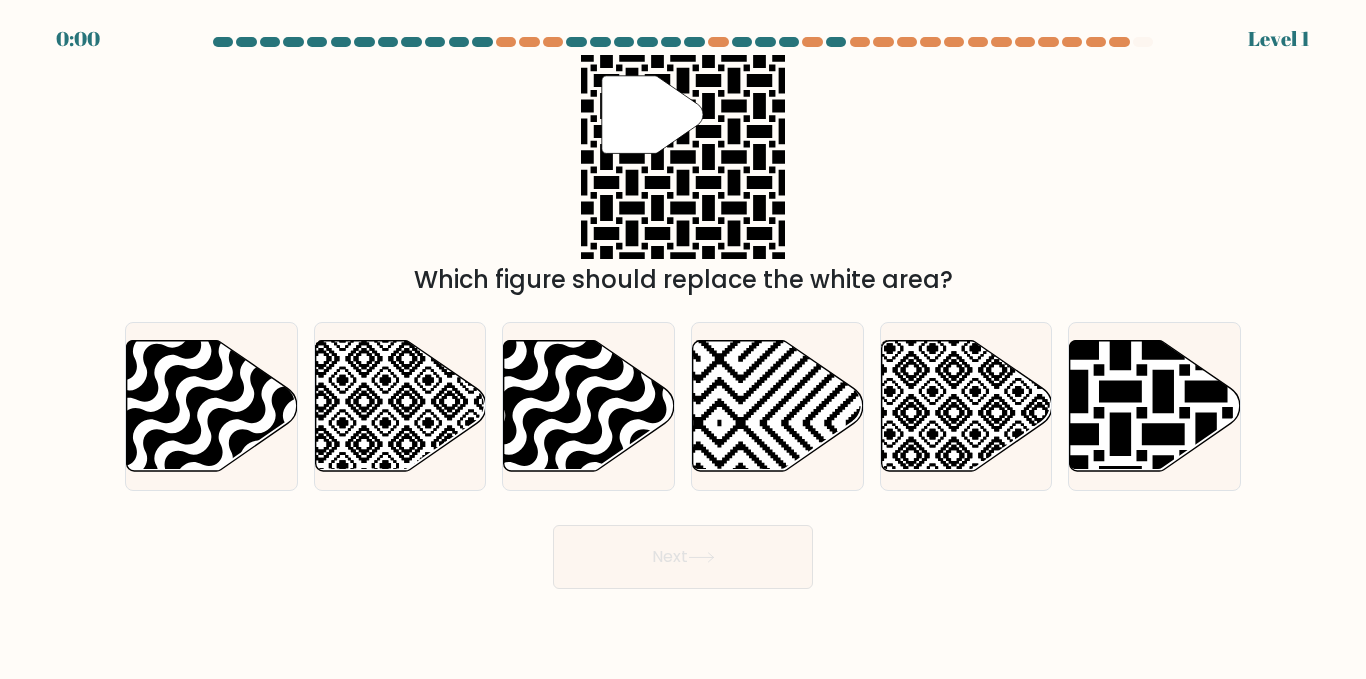 click 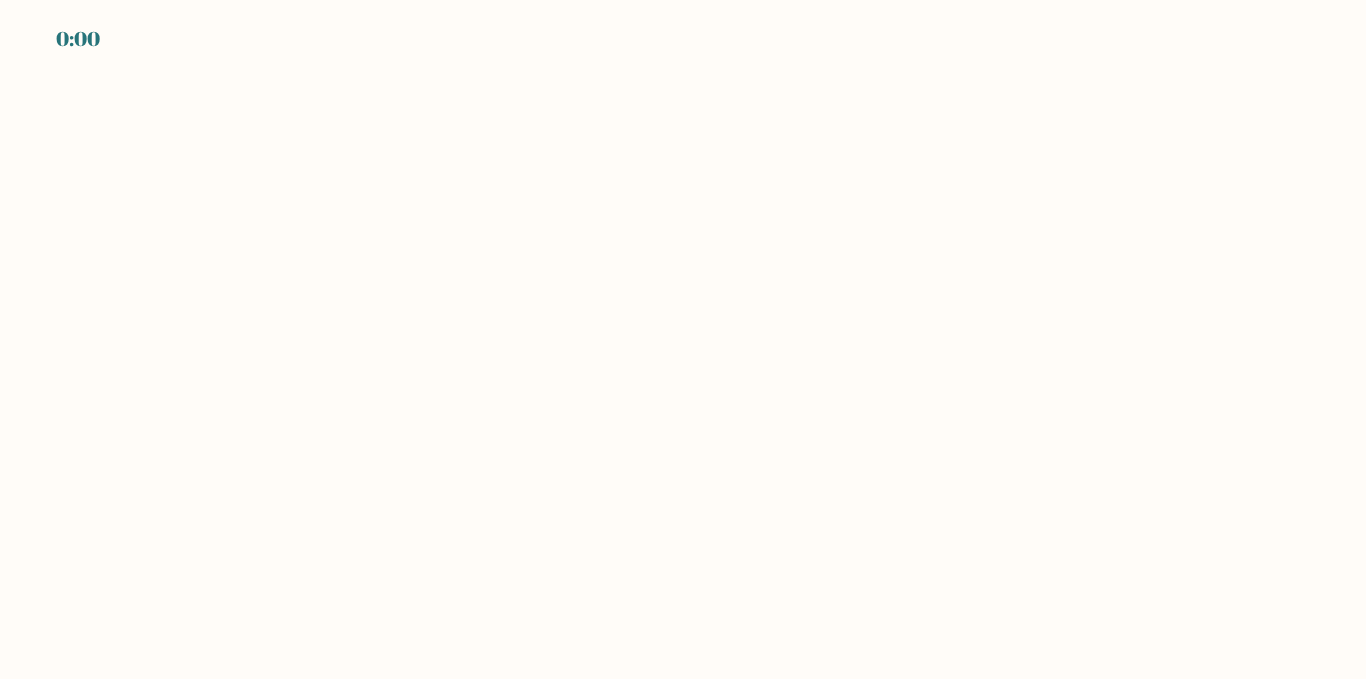 scroll, scrollTop: 0, scrollLeft: 0, axis: both 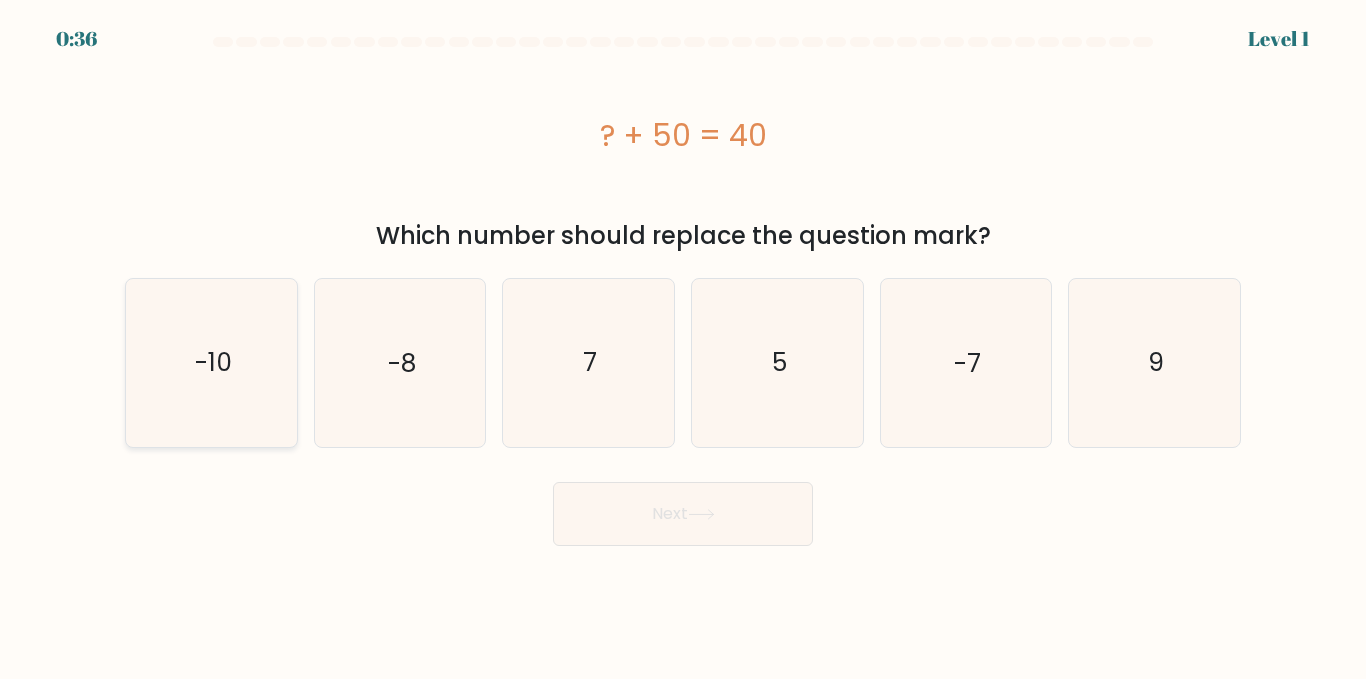 click on "-10" 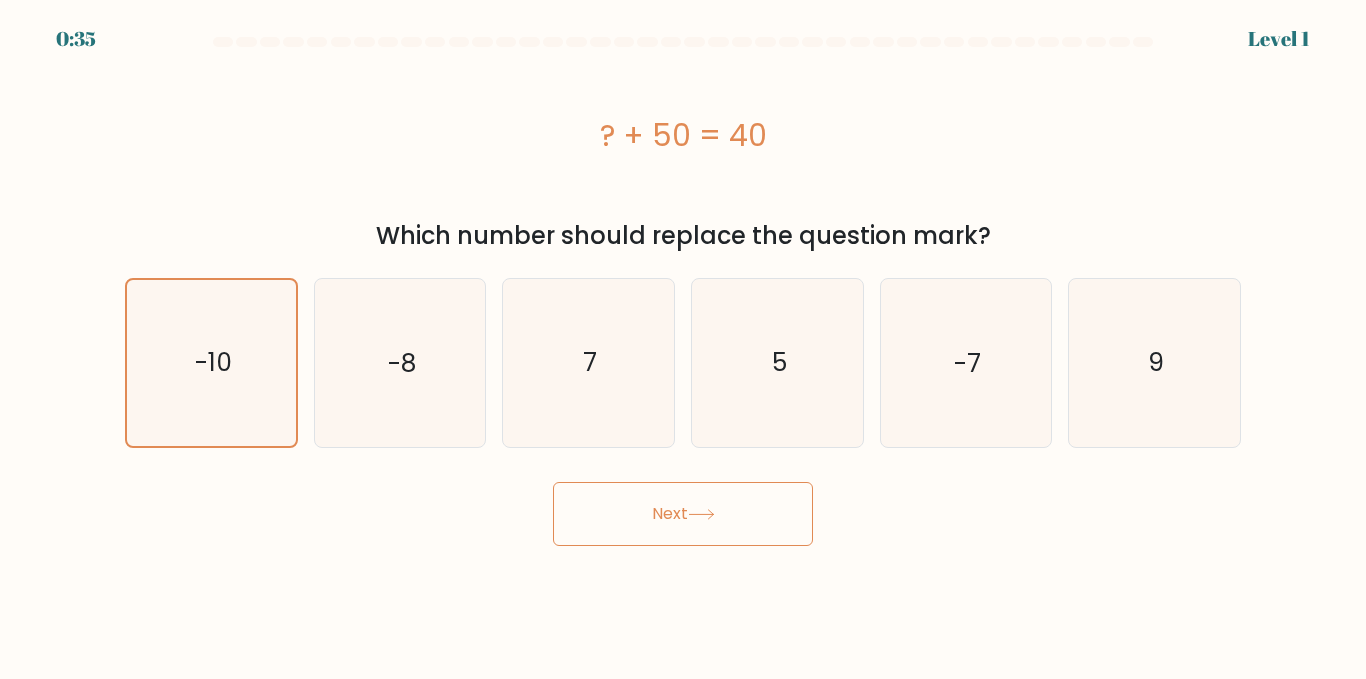 click on "Next" at bounding box center [683, 514] 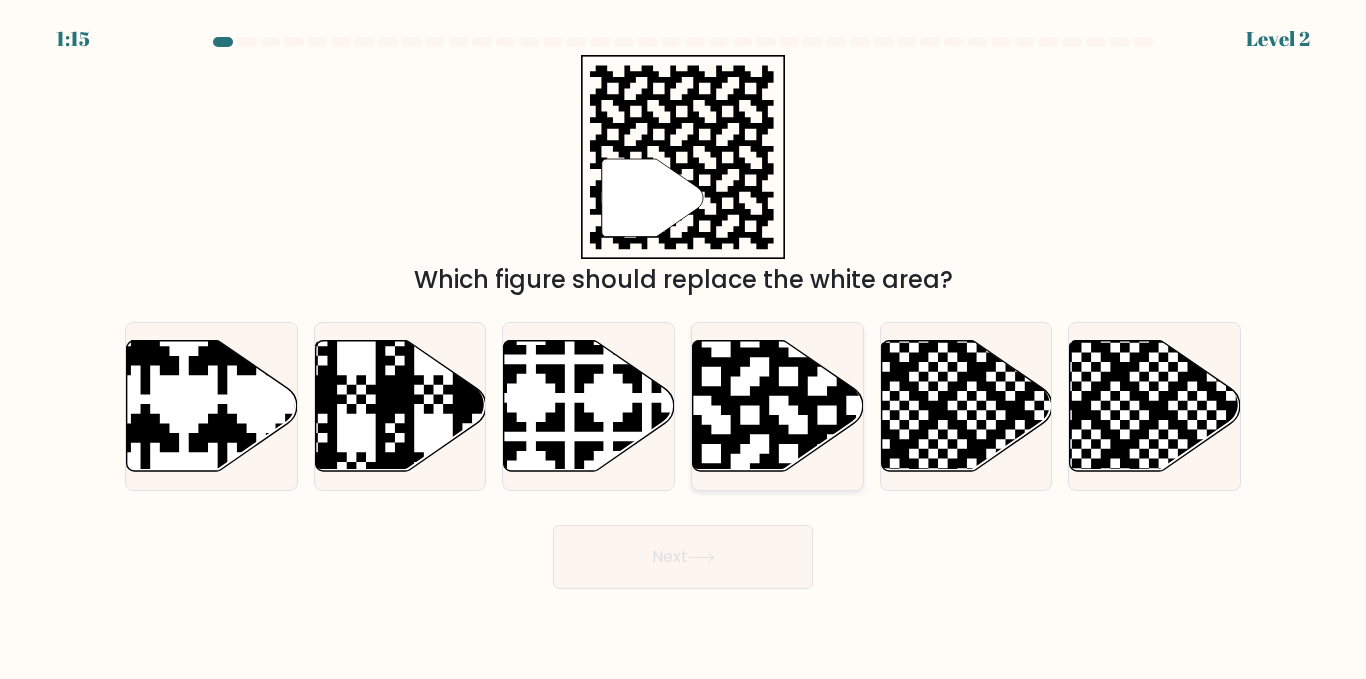 click 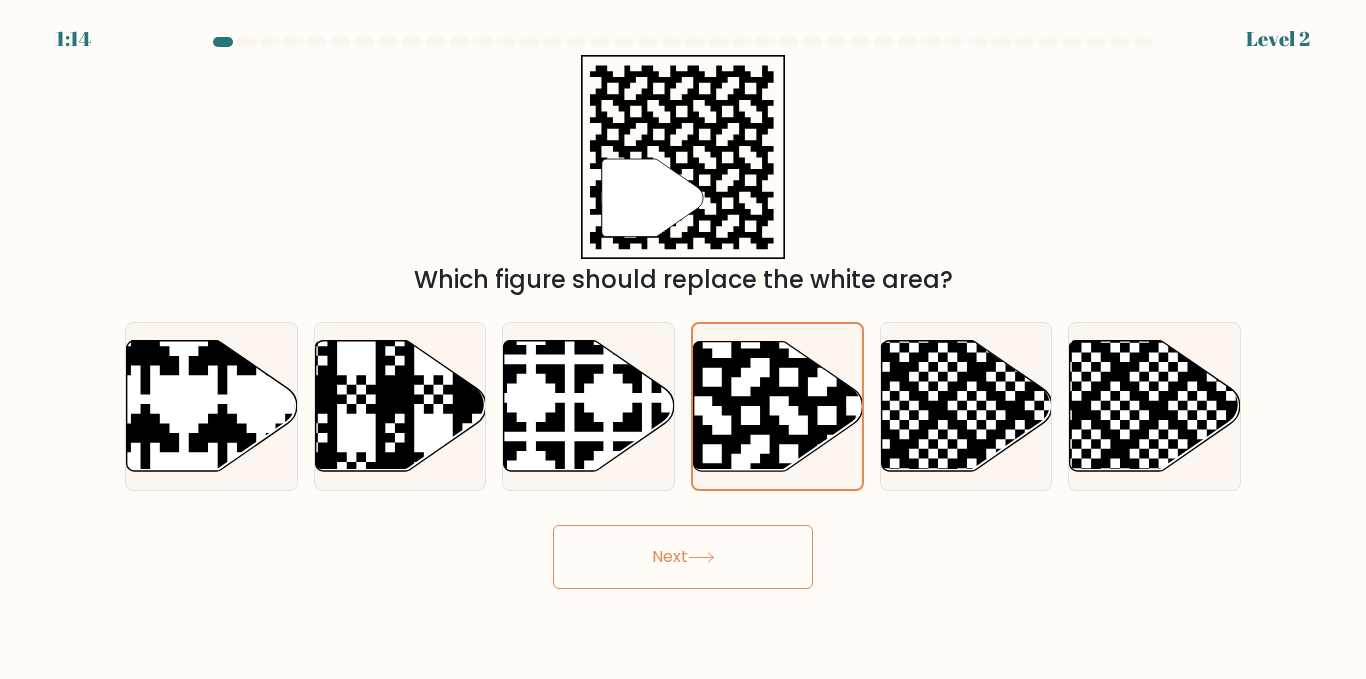 click on "Next" at bounding box center (683, 557) 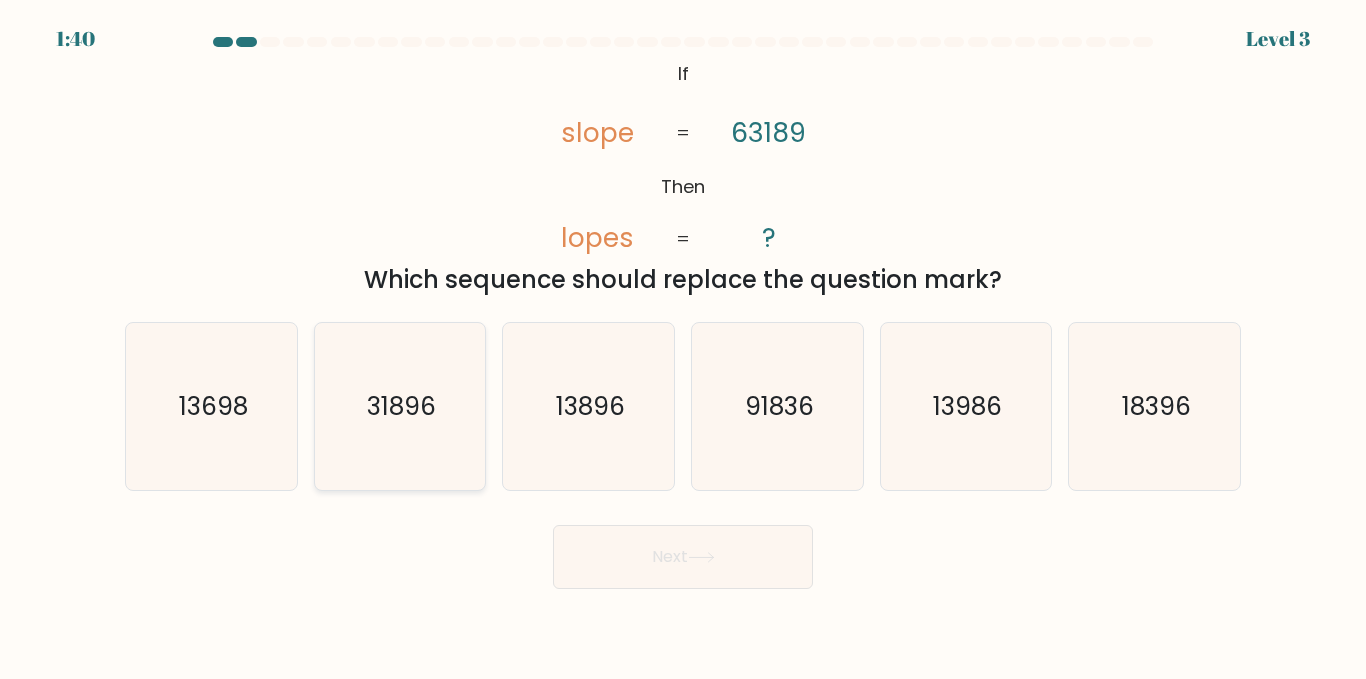 click on "31896" 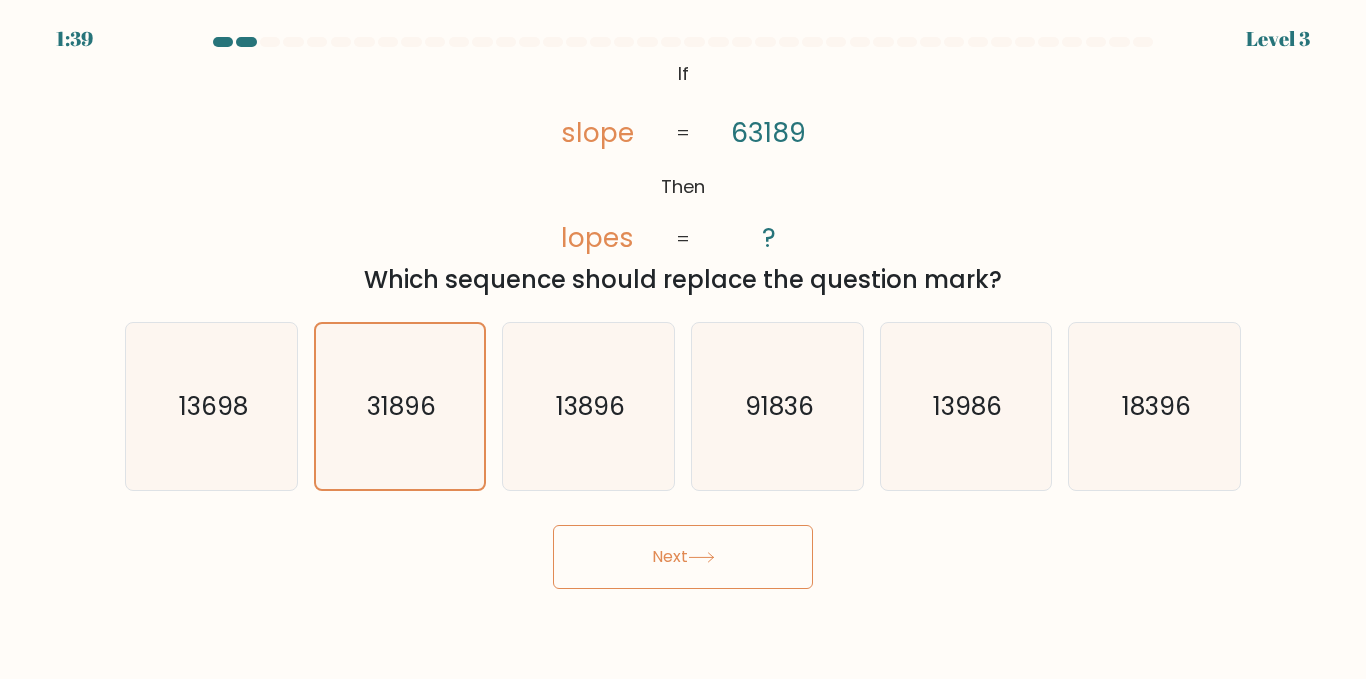 click on "Next" at bounding box center [683, 557] 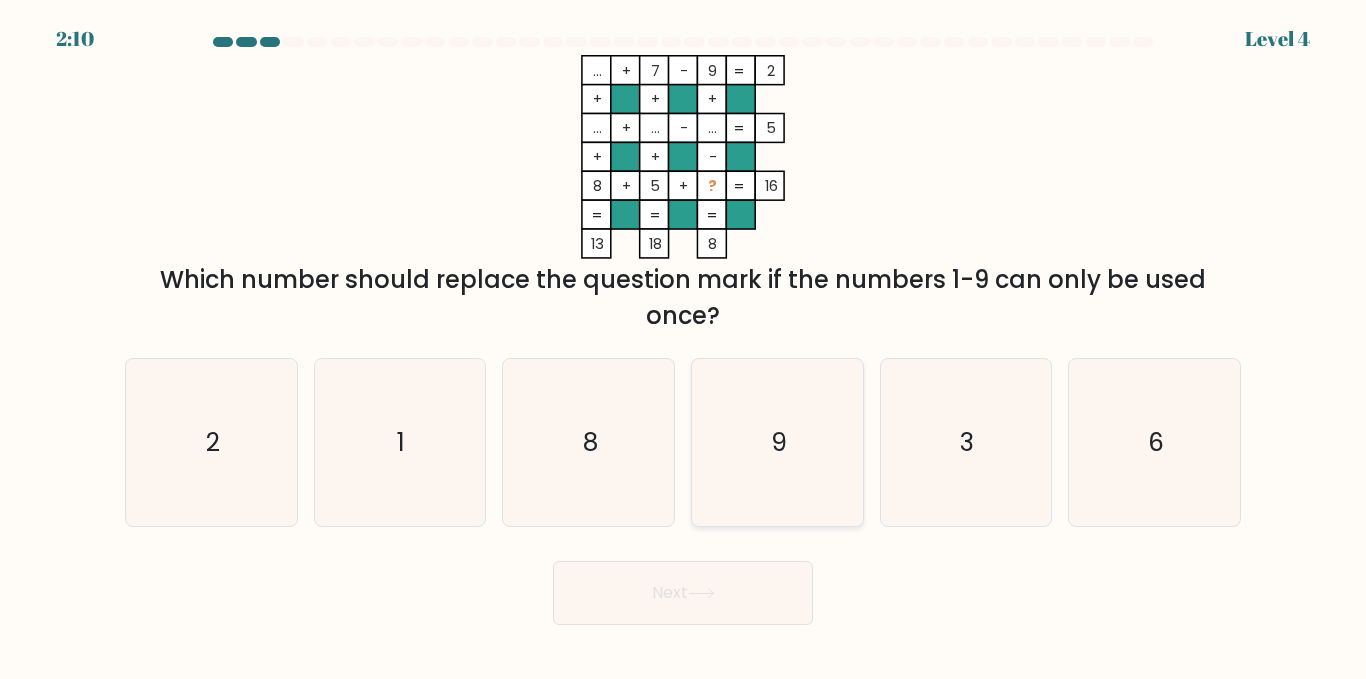 type 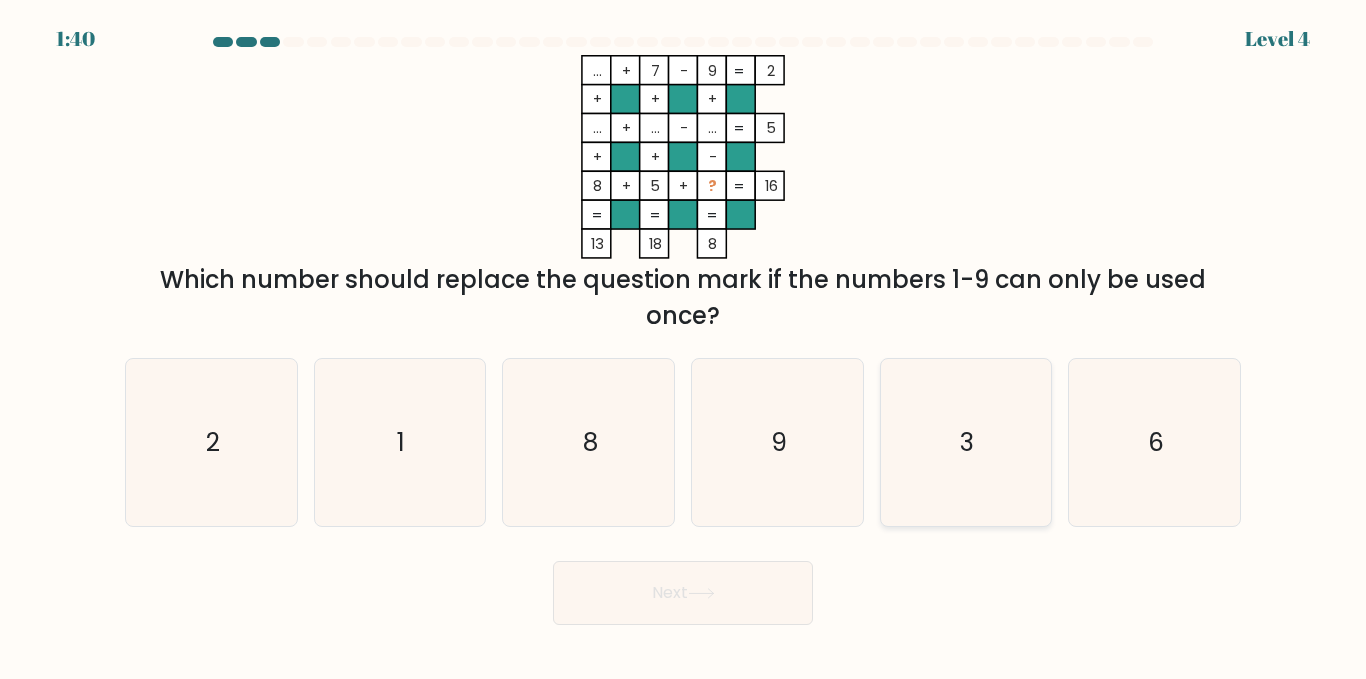 click on "3" 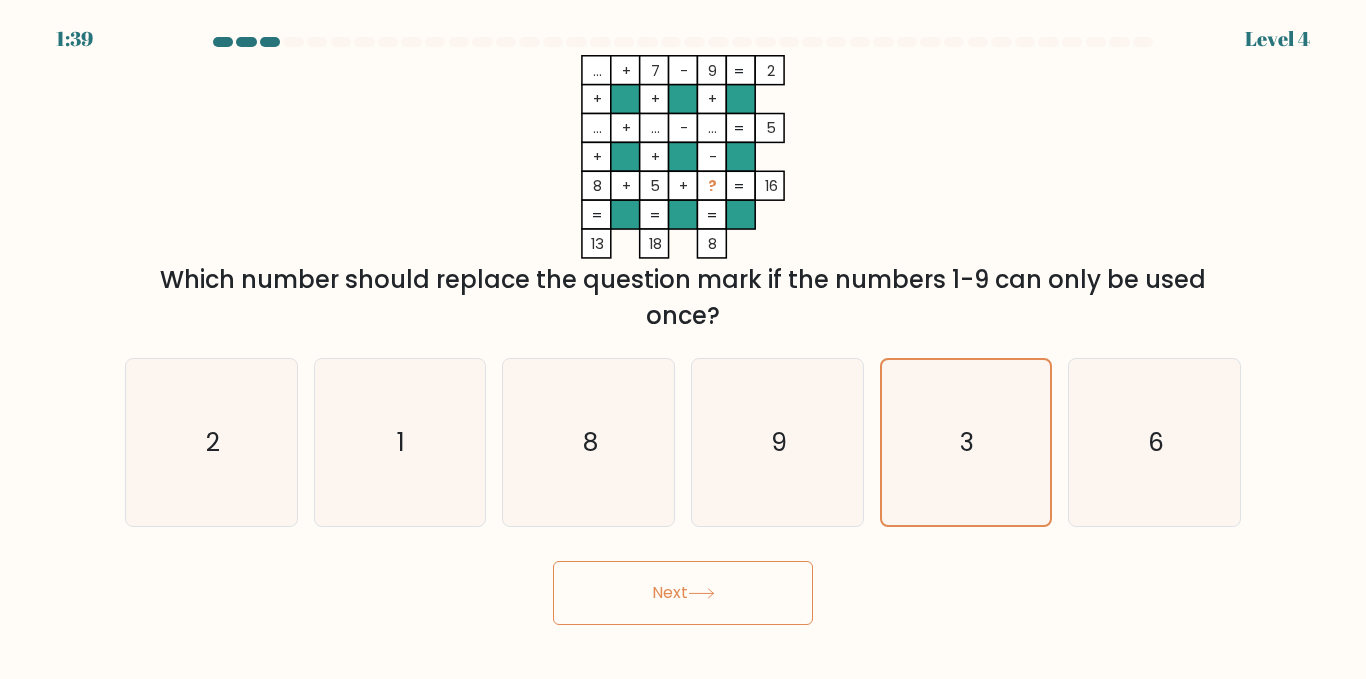click on "Next" at bounding box center (683, 593) 